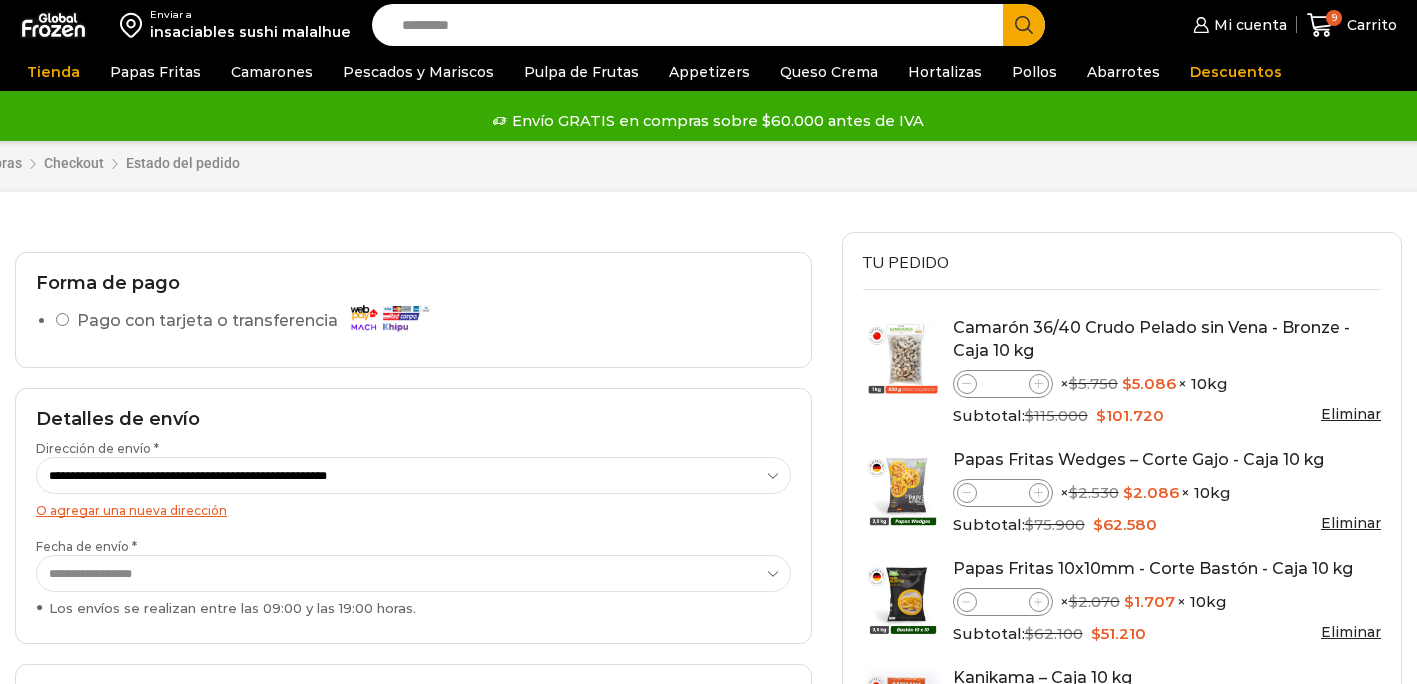 select on "*" 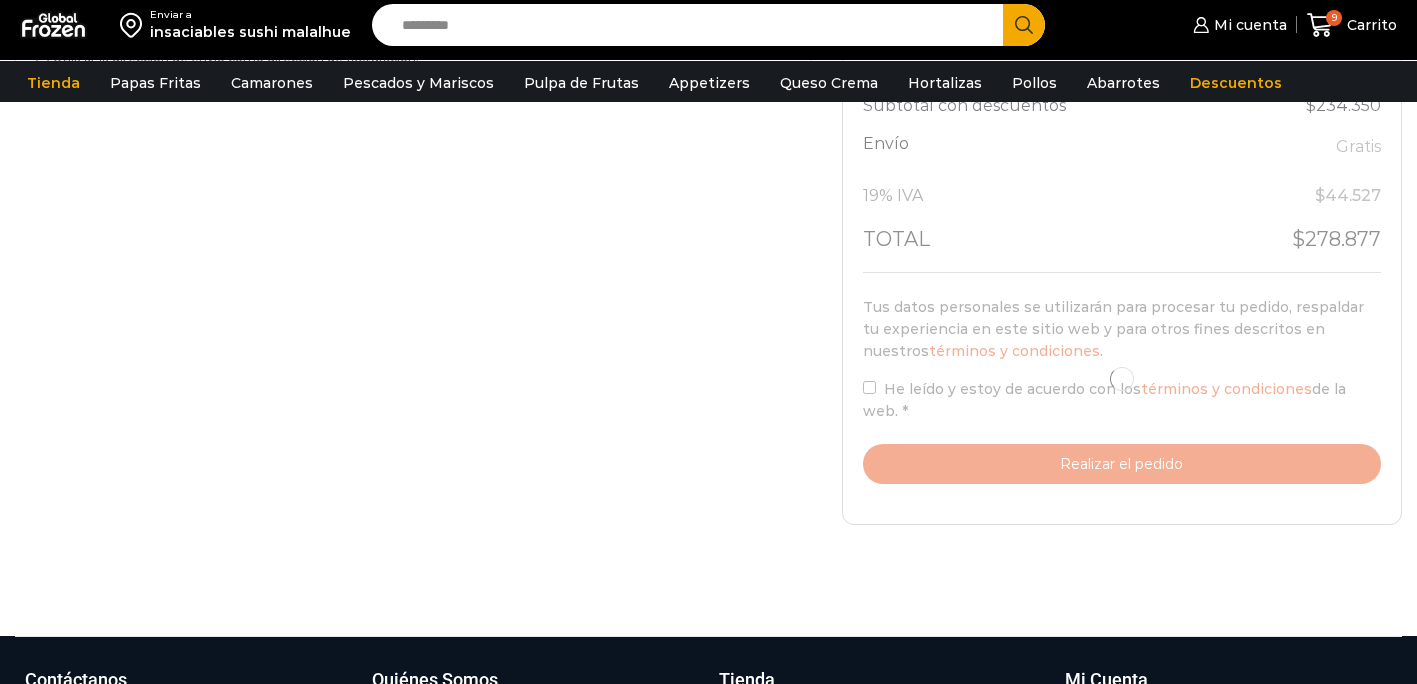 scroll, scrollTop: 854, scrollLeft: 0, axis: vertical 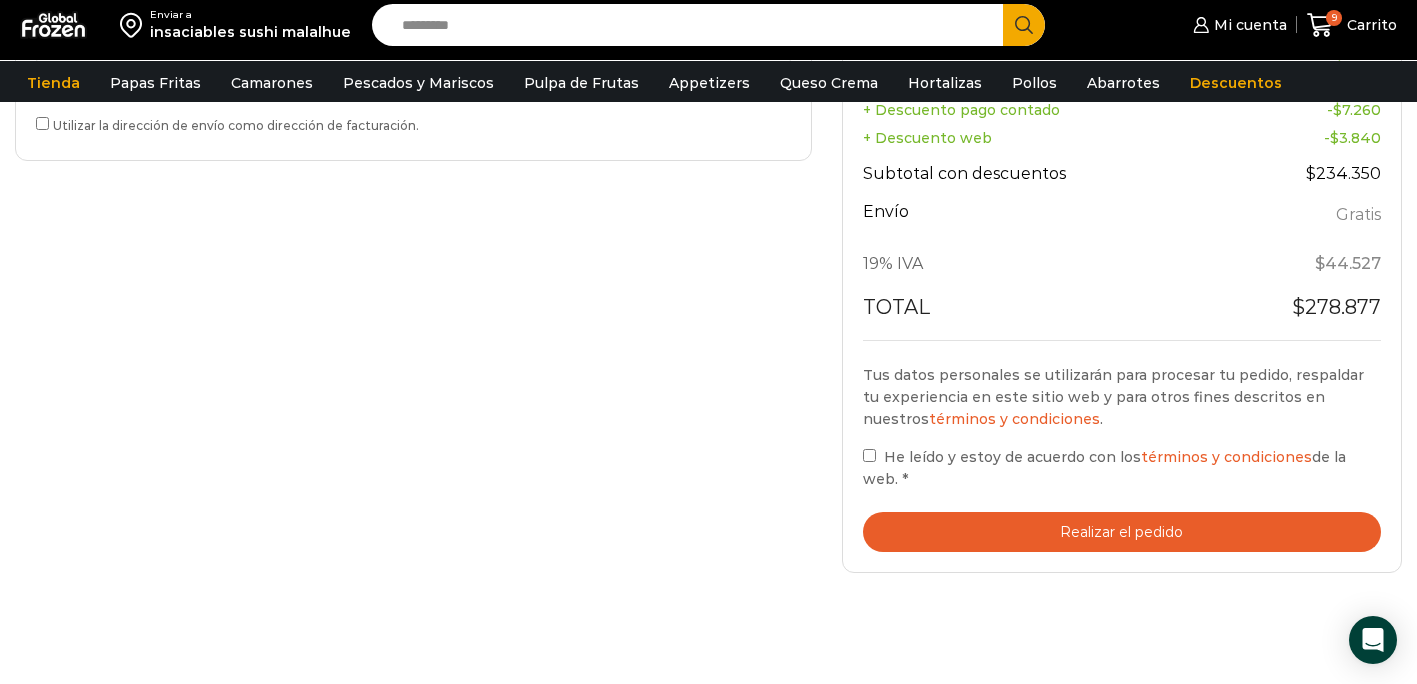 click on "Realizar el pedido" at bounding box center (1122, 532) 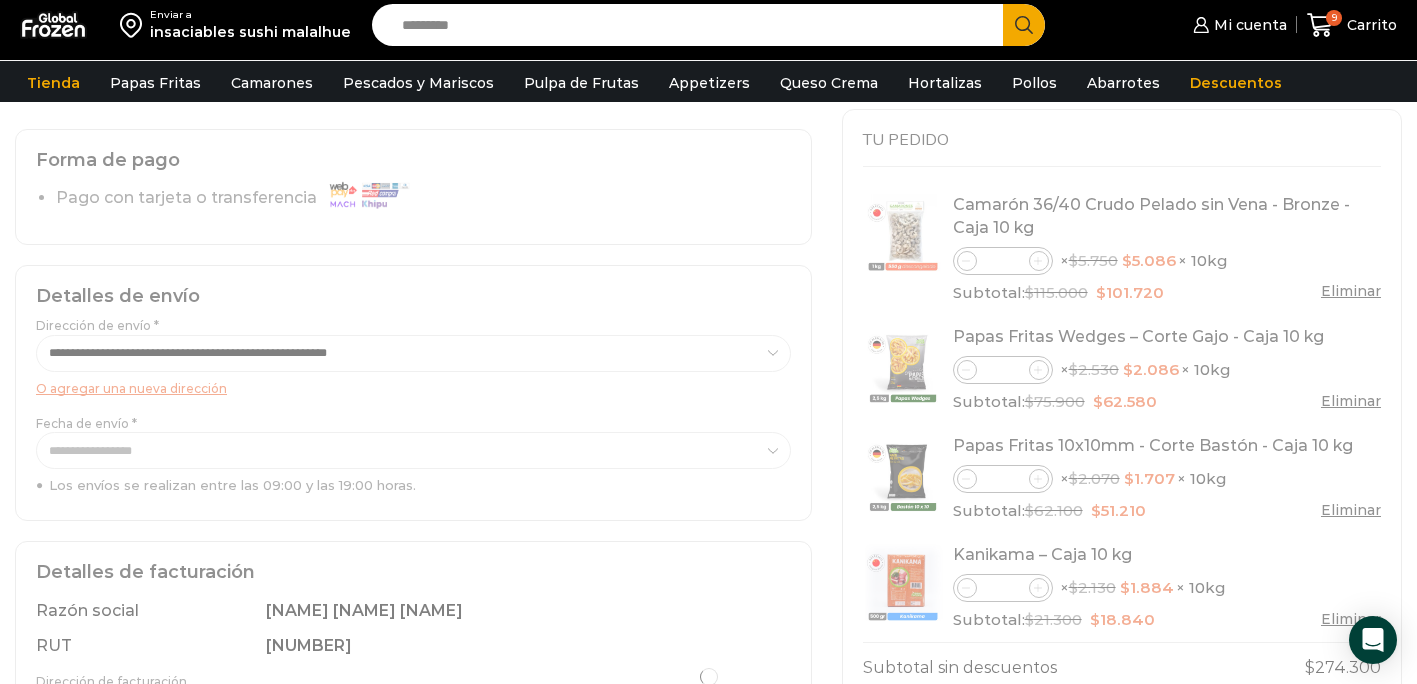 scroll, scrollTop: 131, scrollLeft: 0, axis: vertical 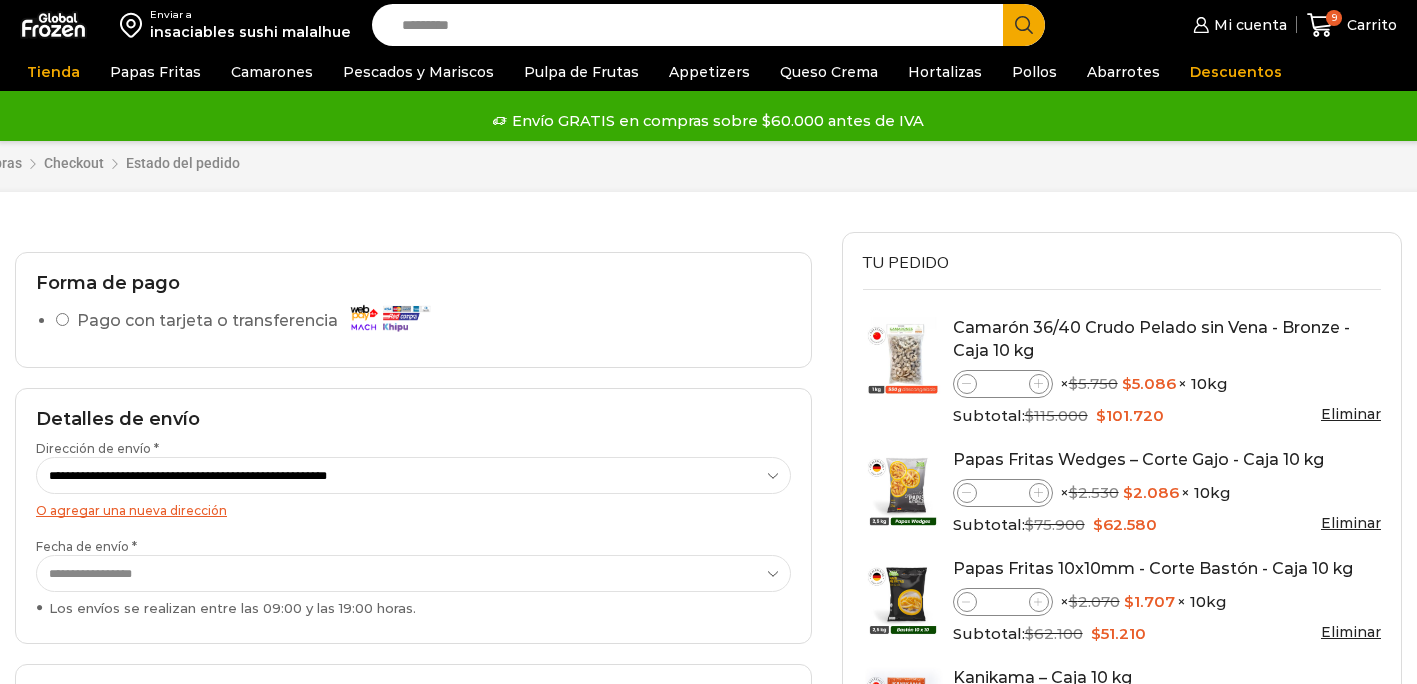 select on "*" 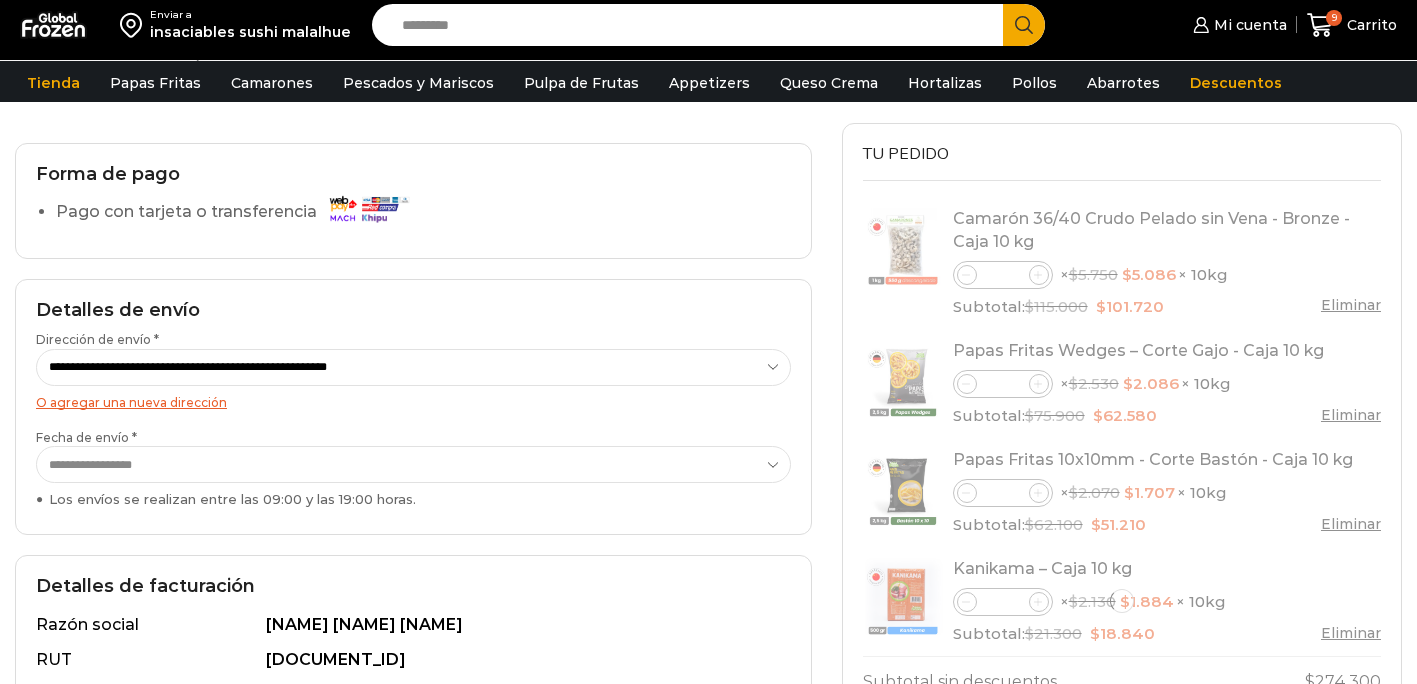 scroll, scrollTop: 56, scrollLeft: 0, axis: vertical 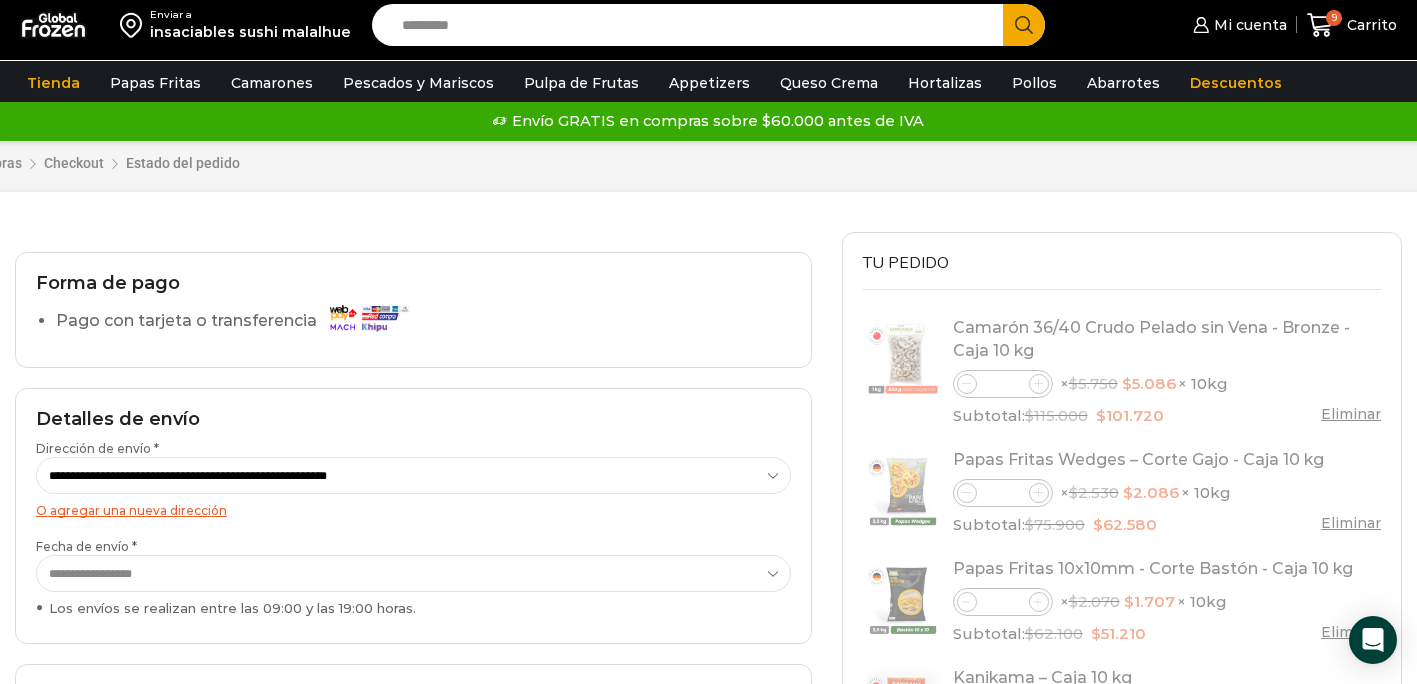 click at bounding box center [53, 25] 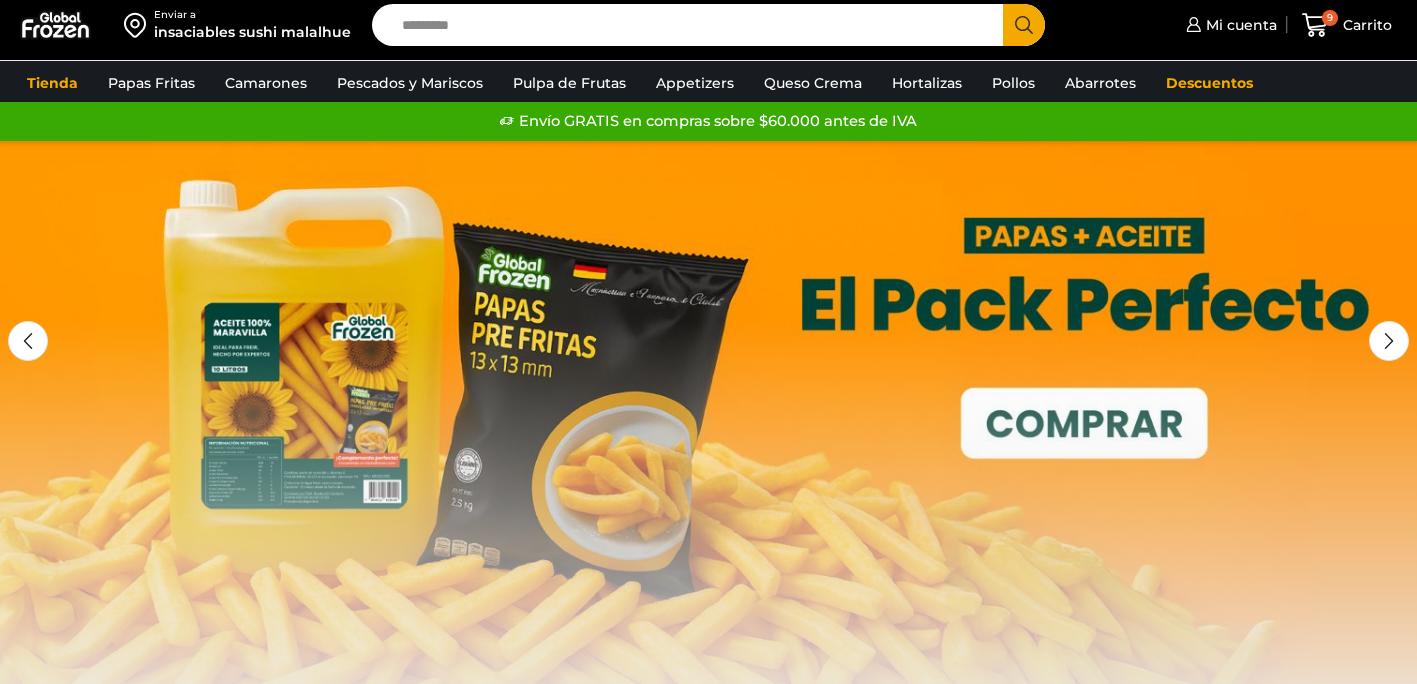 scroll, scrollTop: 0, scrollLeft: 0, axis: both 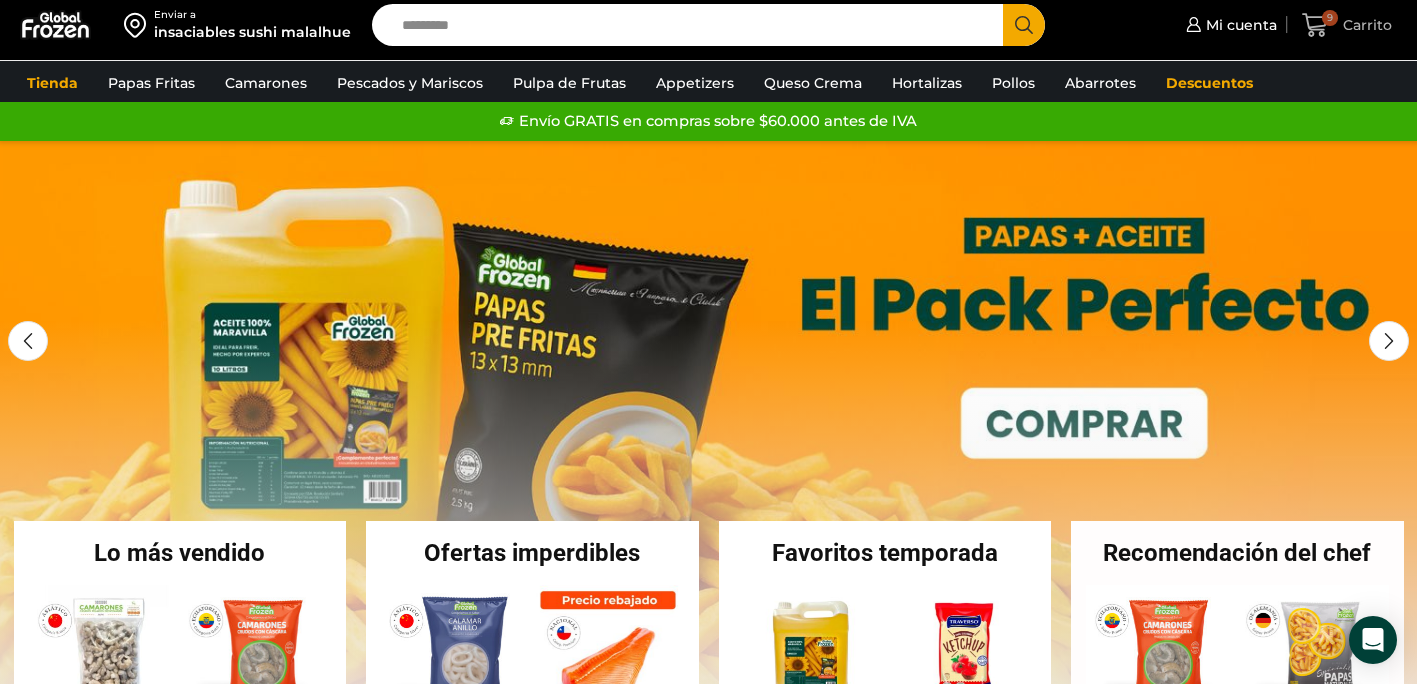 click 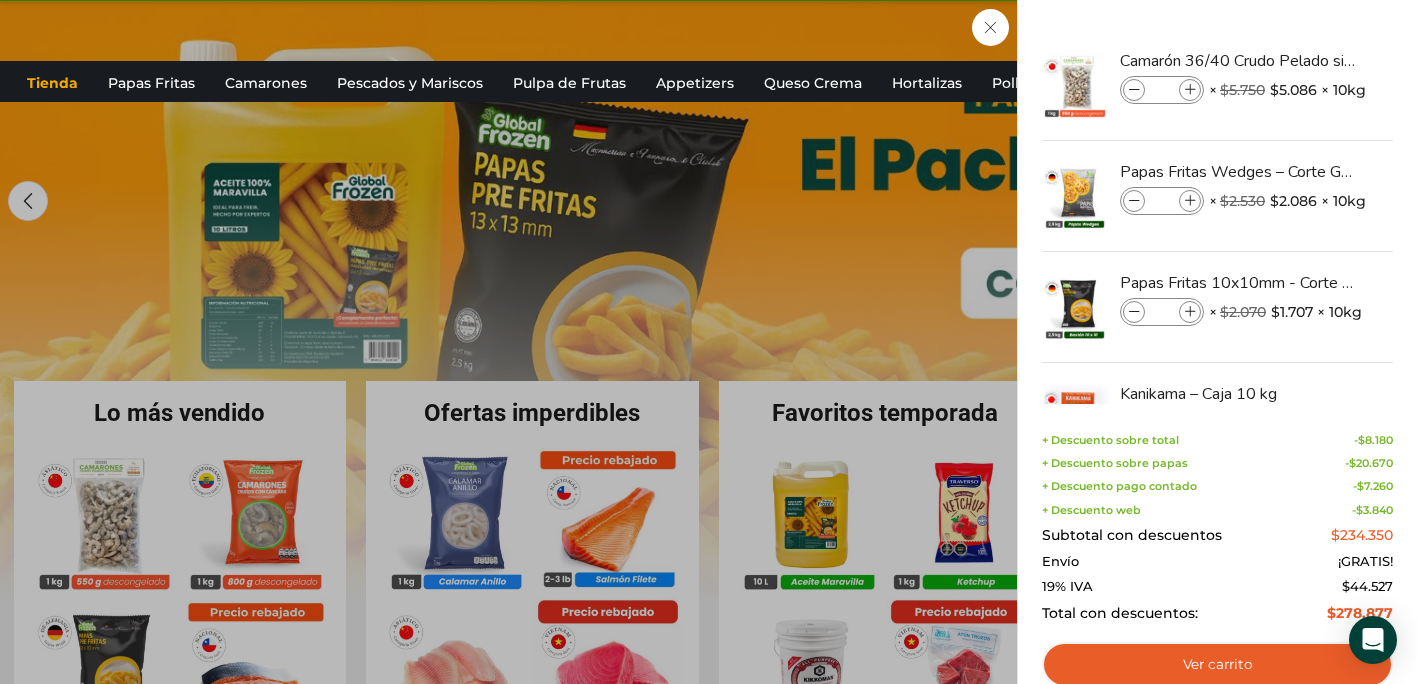 scroll, scrollTop: 143, scrollLeft: 0, axis: vertical 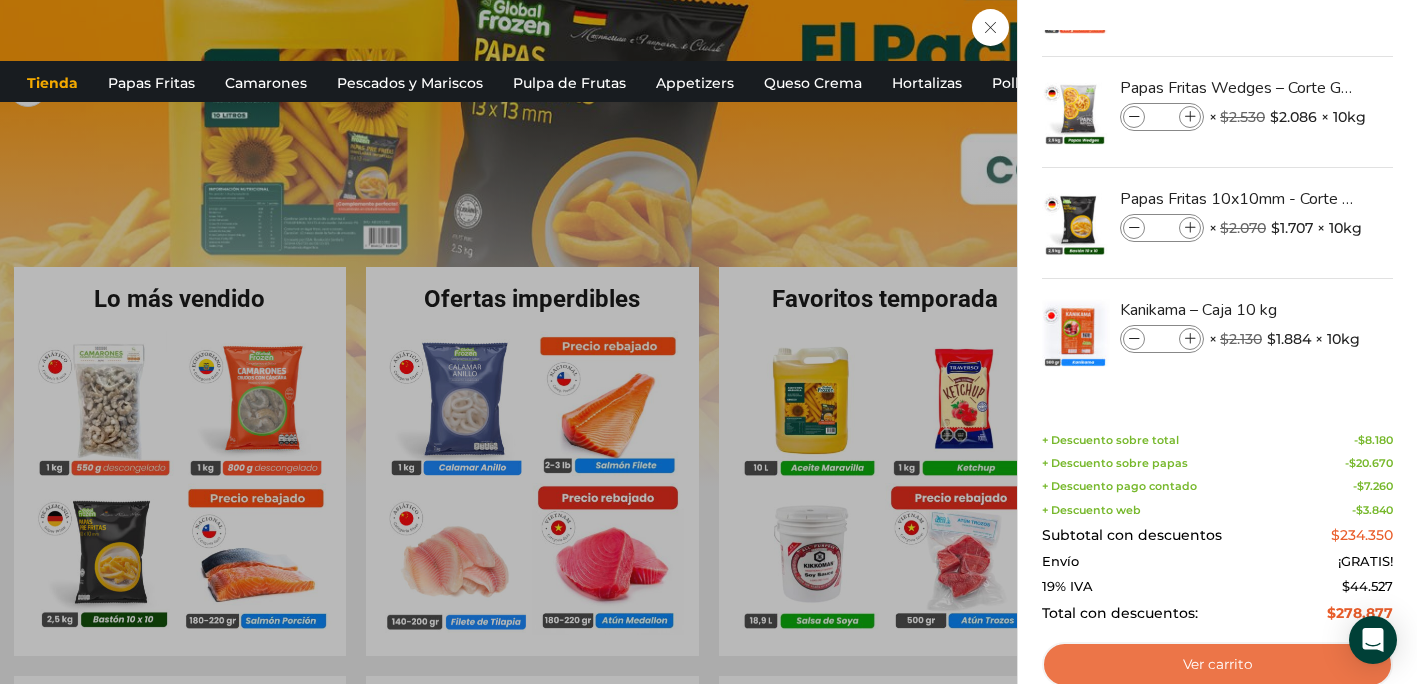 click on "Ver carrito" at bounding box center (1217, 665) 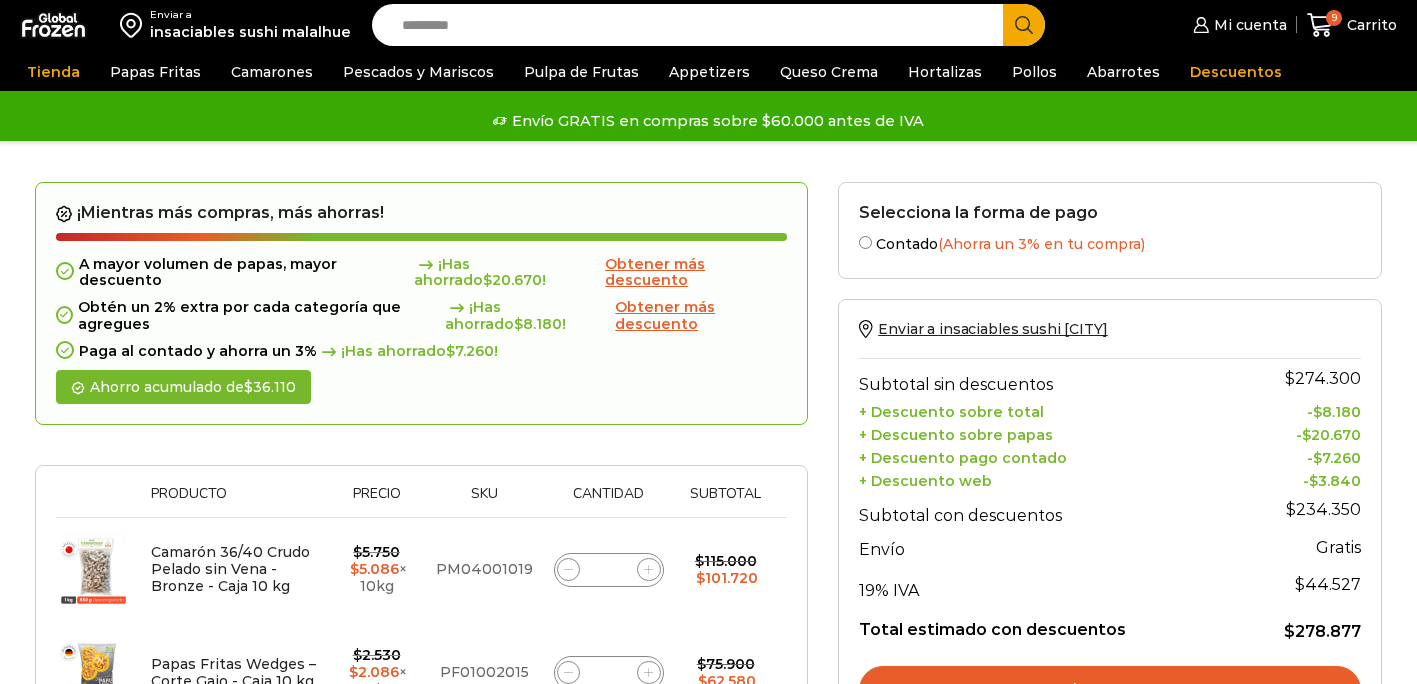 scroll, scrollTop: 0, scrollLeft: 0, axis: both 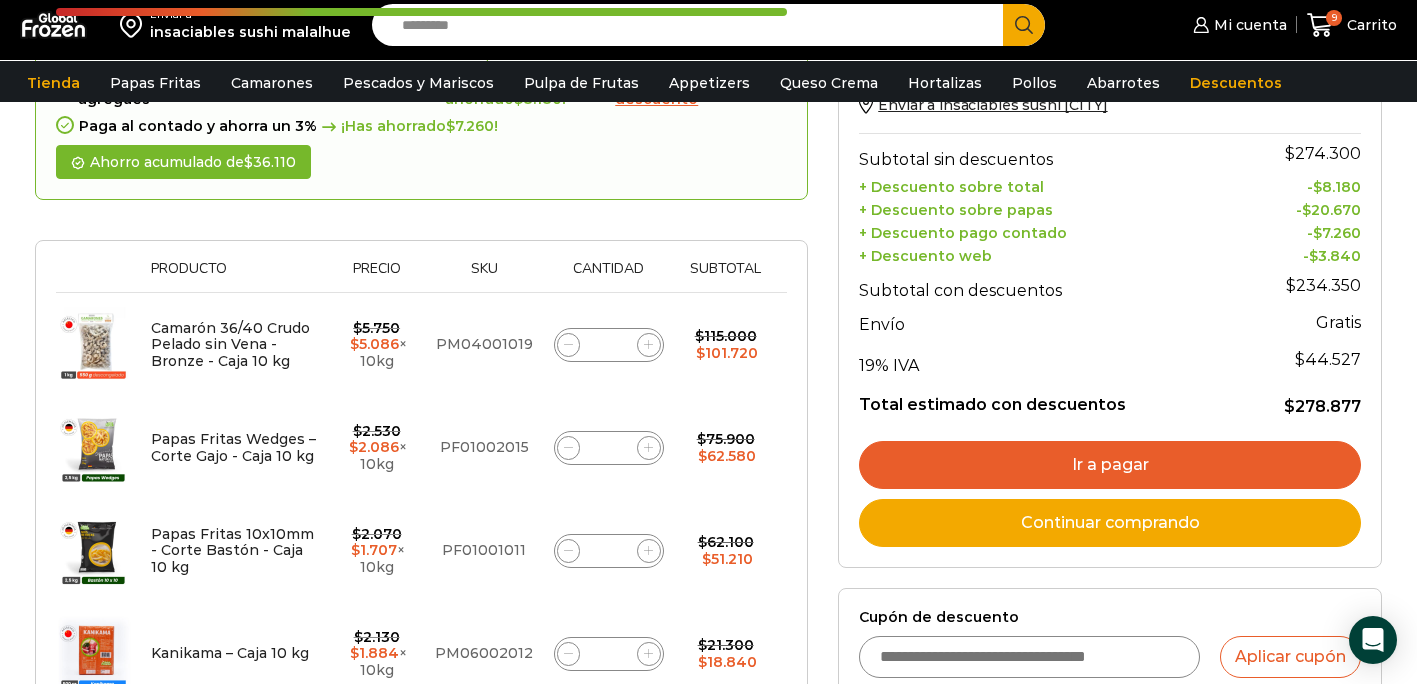 click on "Ir a pagar" at bounding box center (1110, 465) 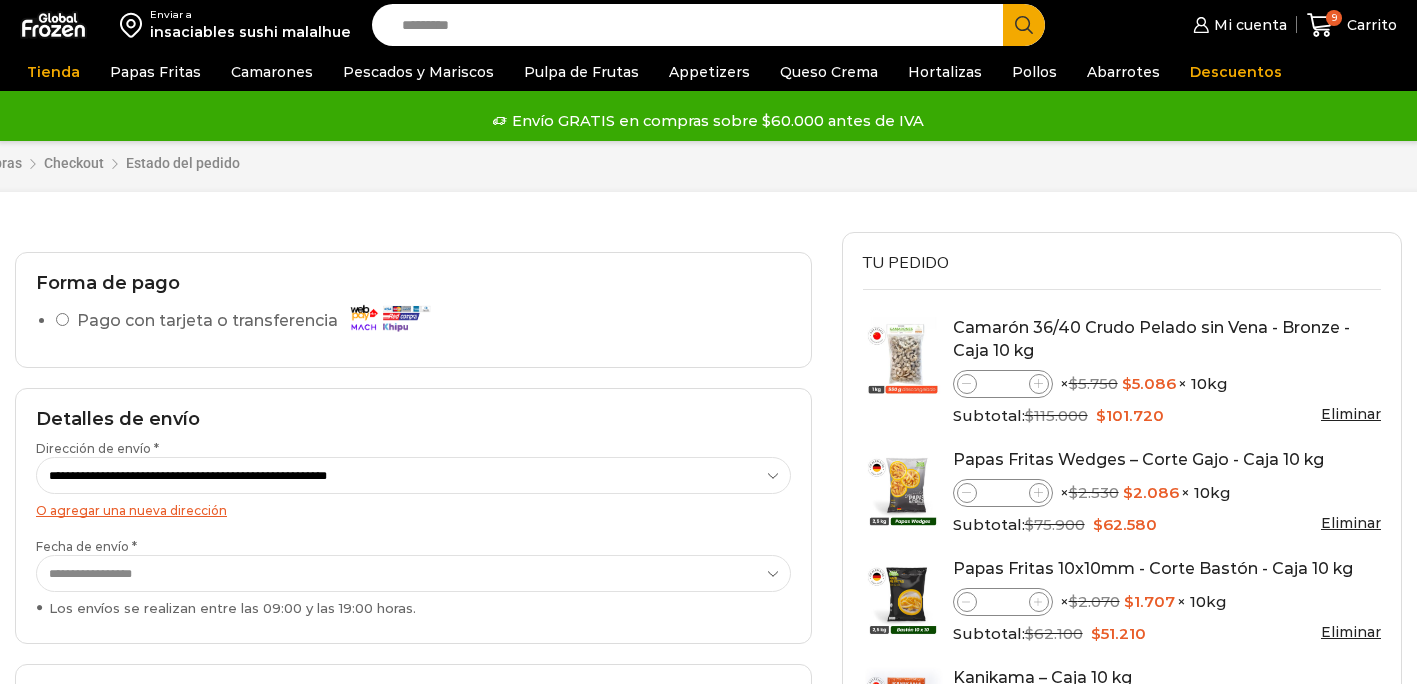 select on "*" 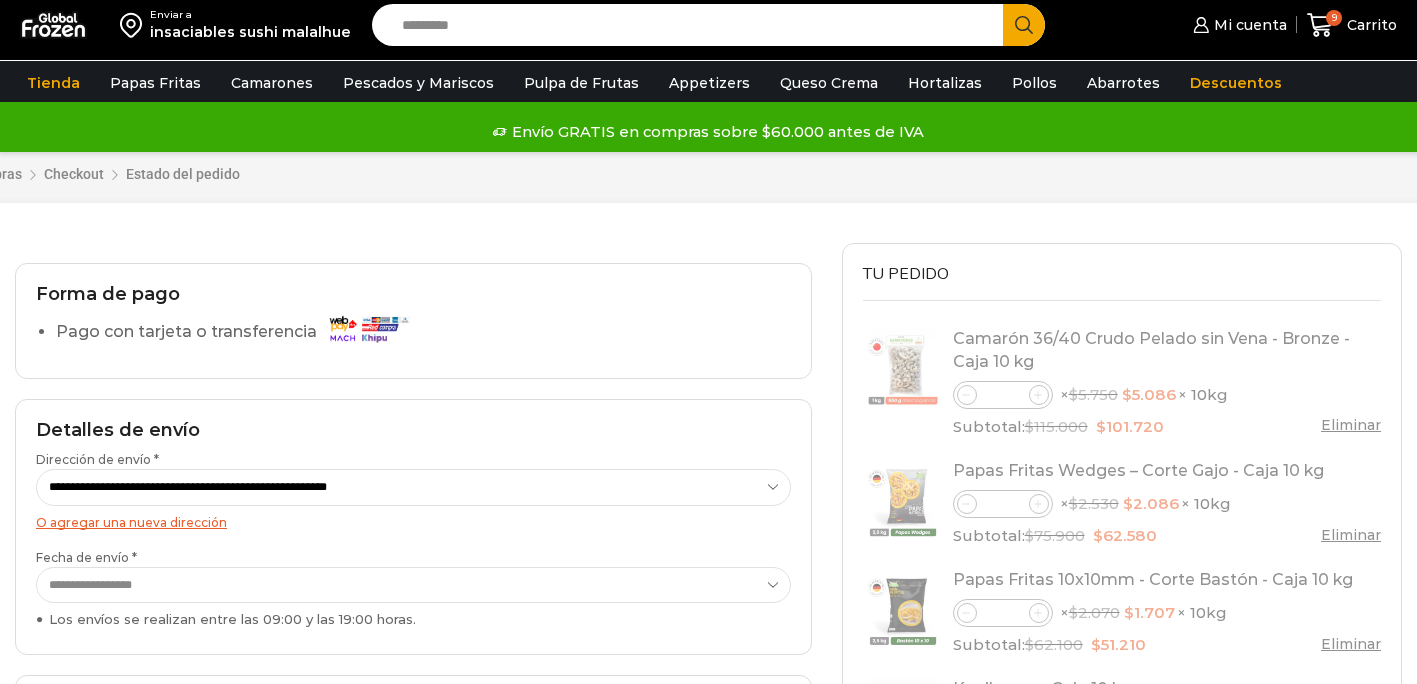 scroll, scrollTop: 69, scrollLeft: 0, axis: vertical 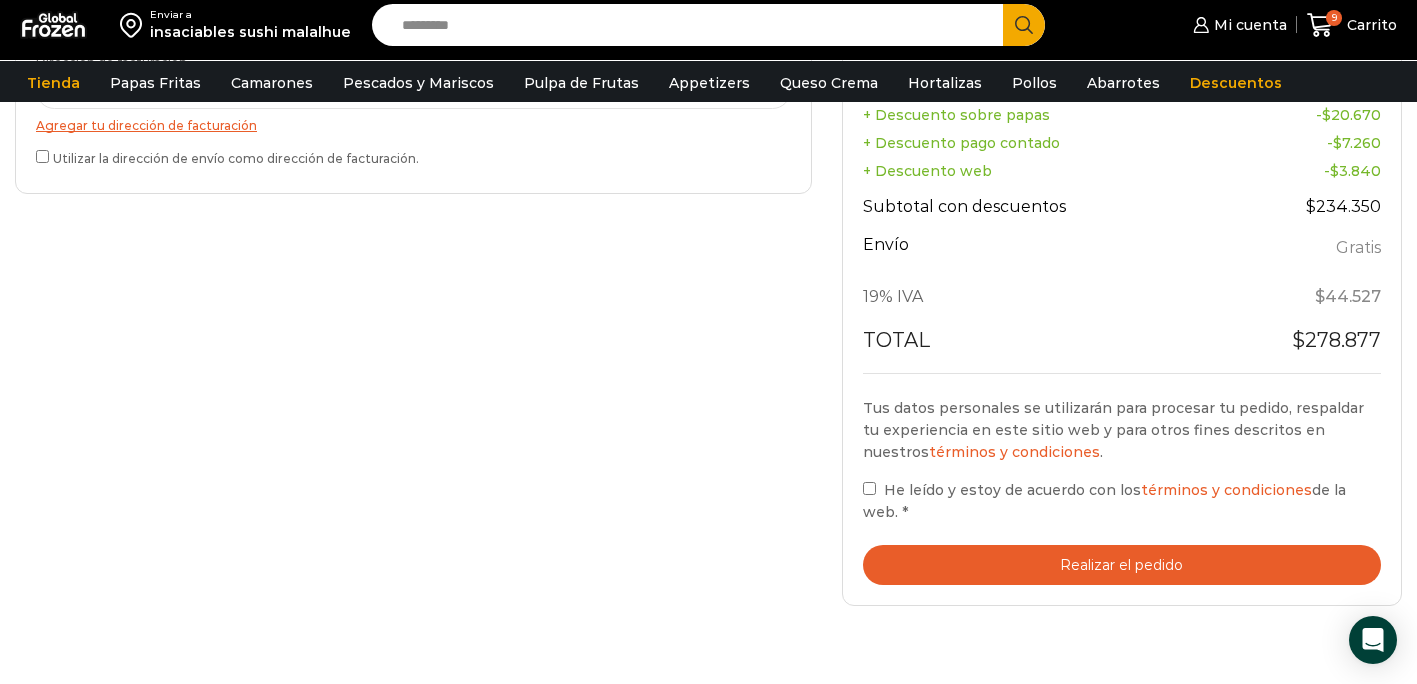 click on "Realizar el pedido" at bounding box center (1122, 565) 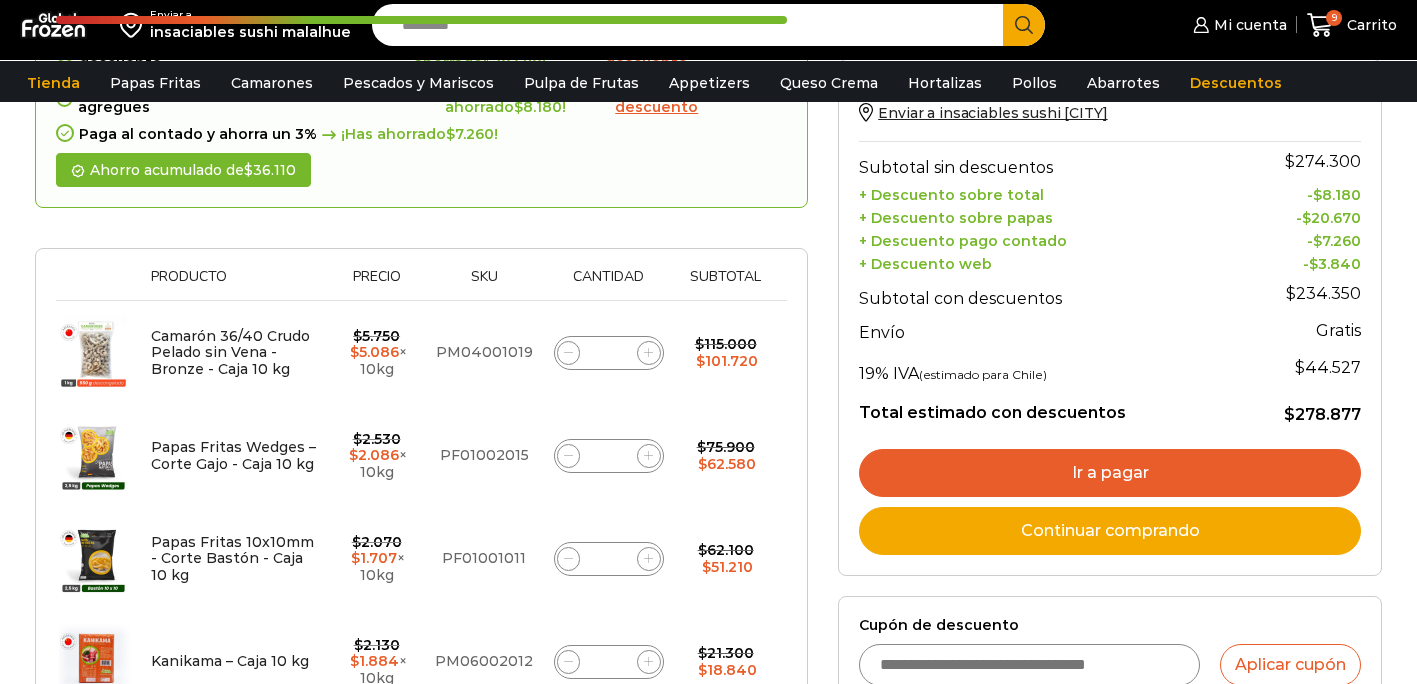 scroll, scrollTop: 228, scrollLeft: 0, axis: vertical 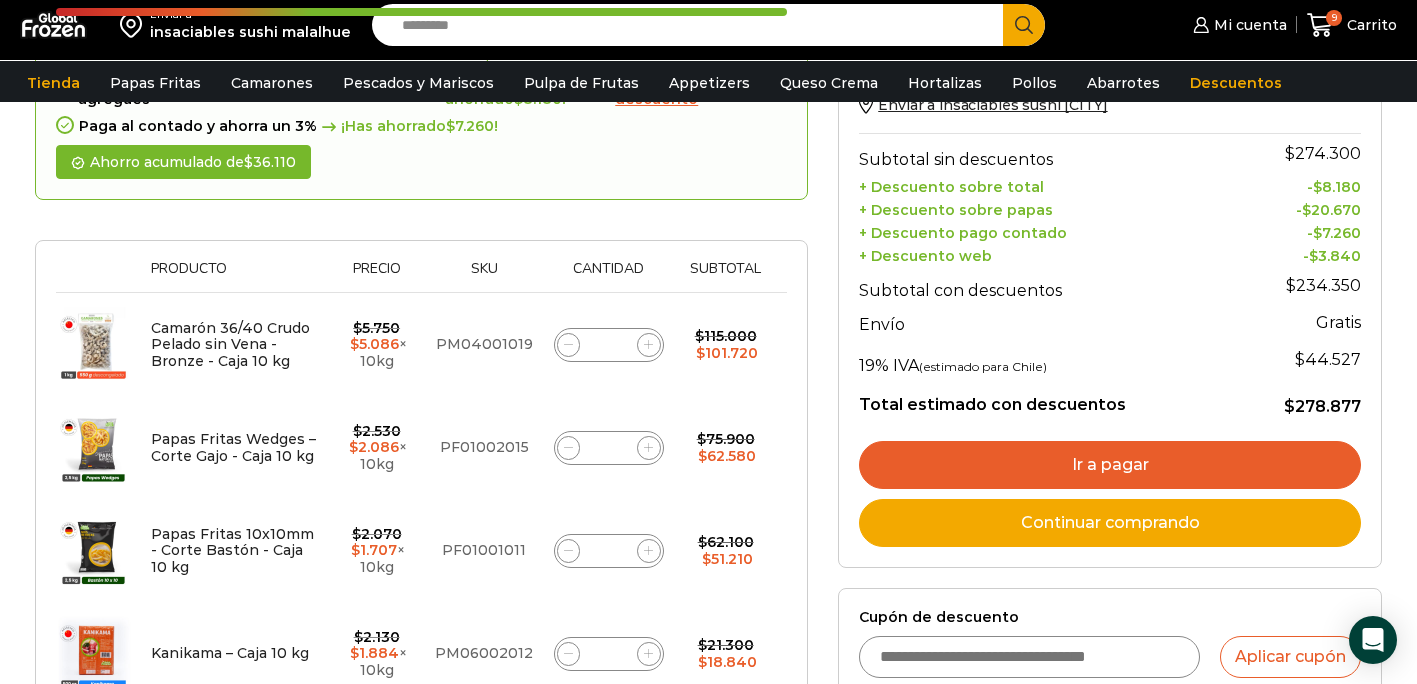 click on "Ir a pagar" at bounding box center [1110, 465] 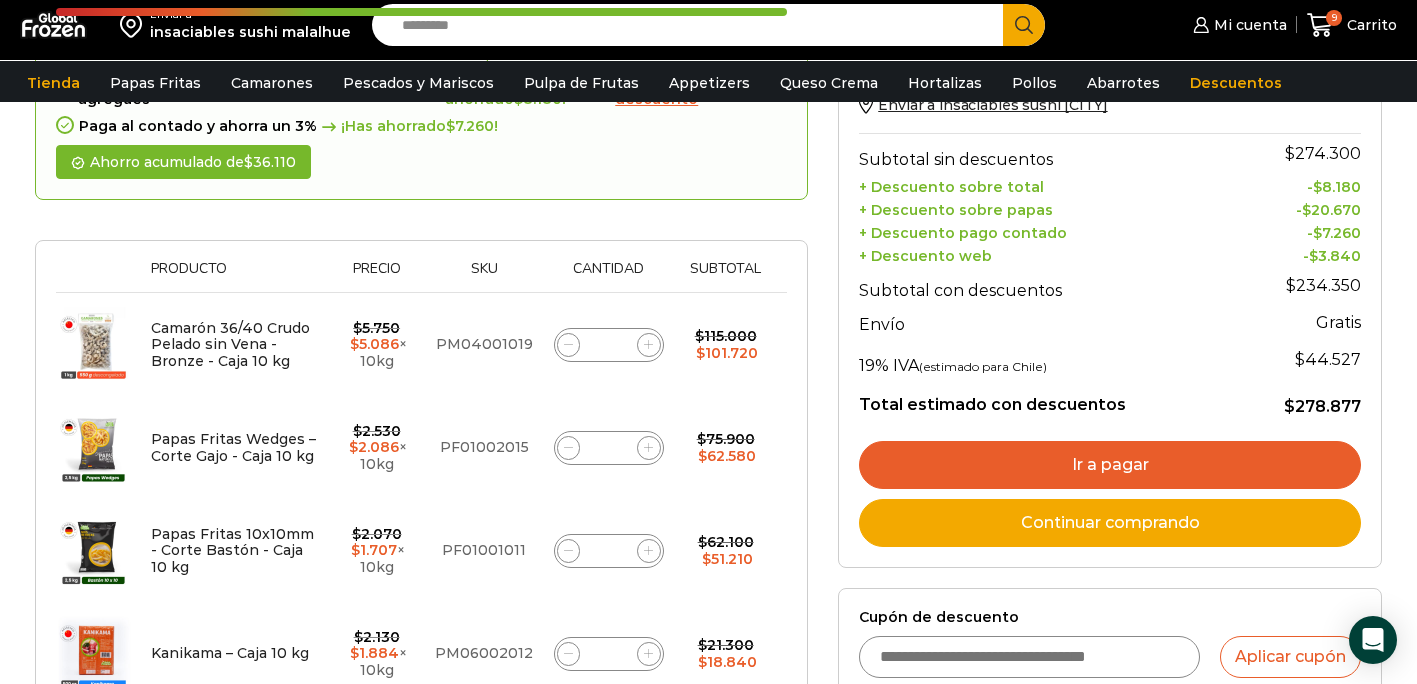 click on "Ir a pagar" at bounding box center [1110, 465] 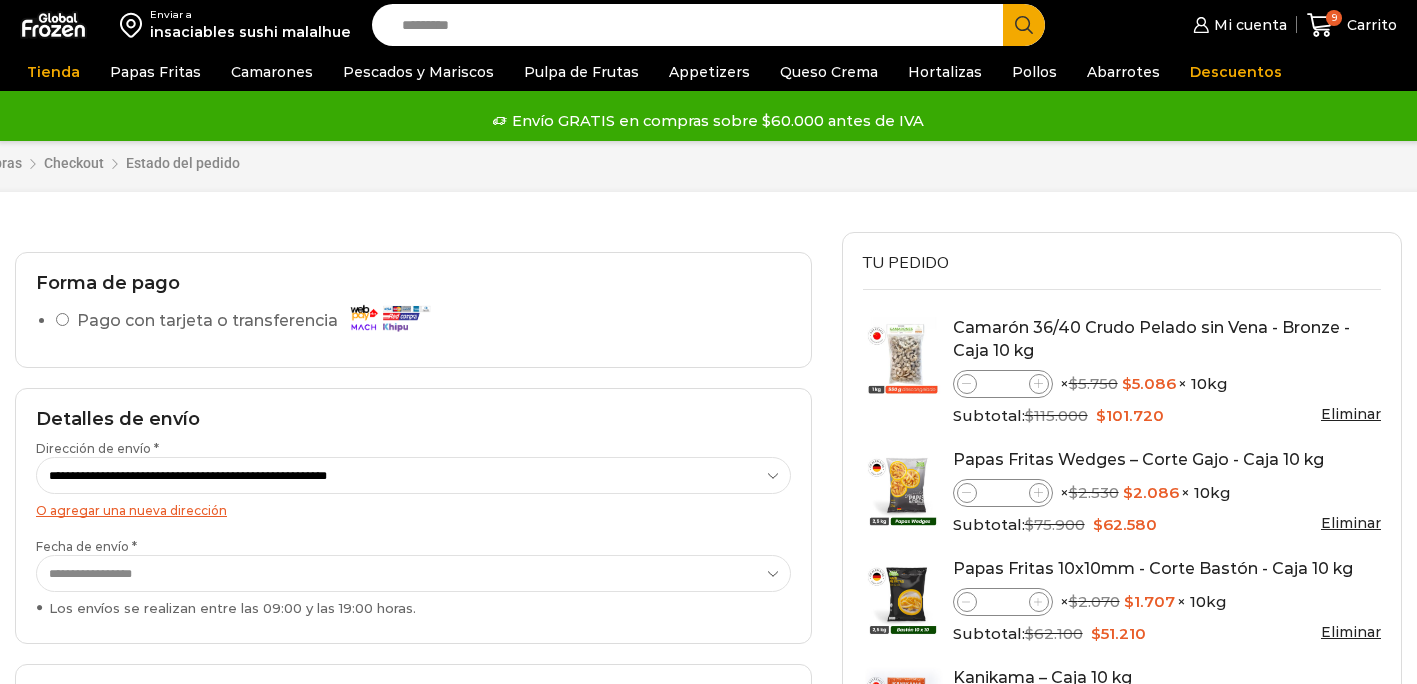 select on "*" 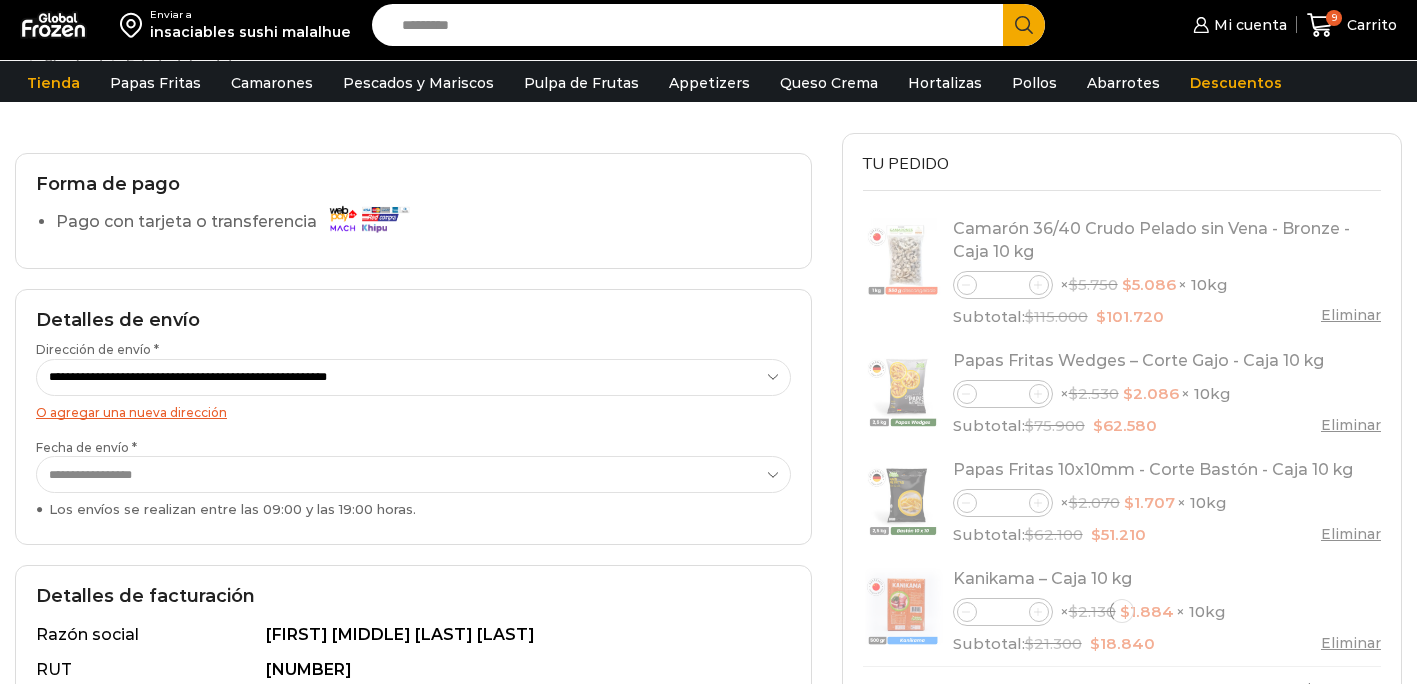 scroll, scrollTop: 342, scrollLeft: 0, axis: vertical 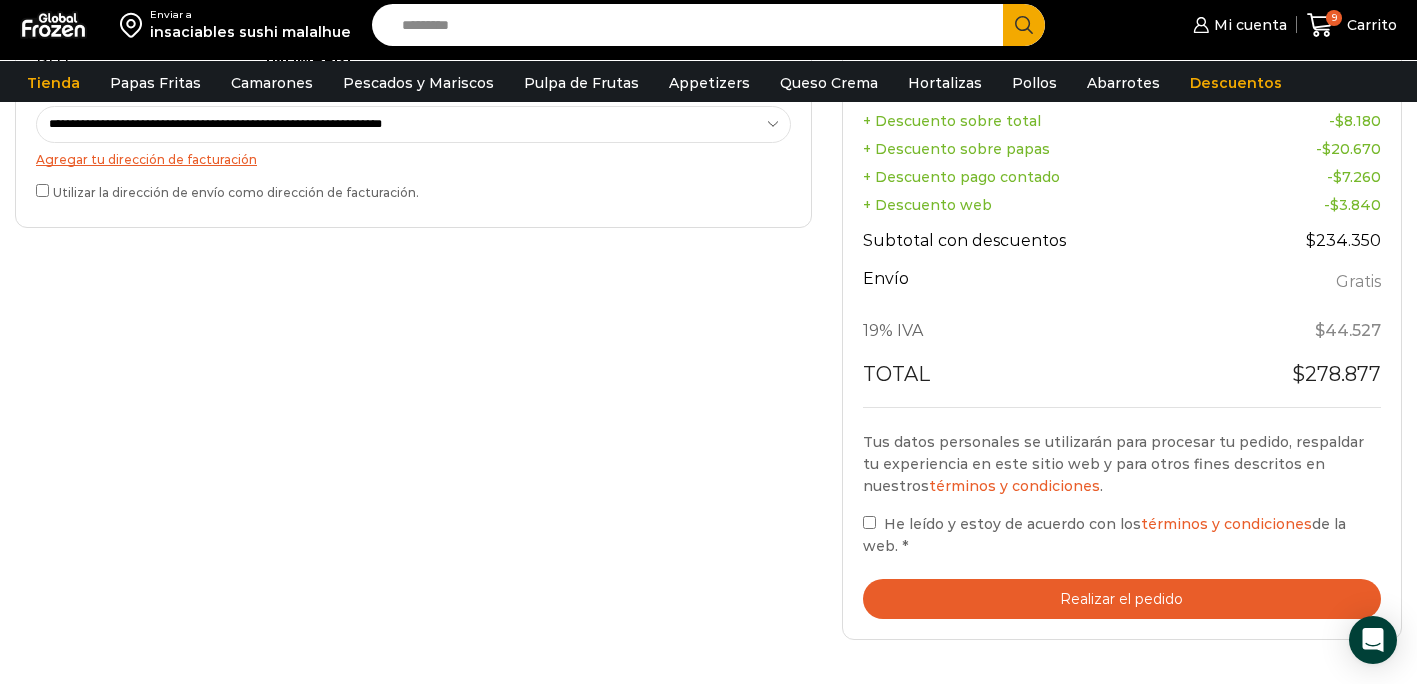 click on "Realizar el pedido" at bounding box center [1122, 599] 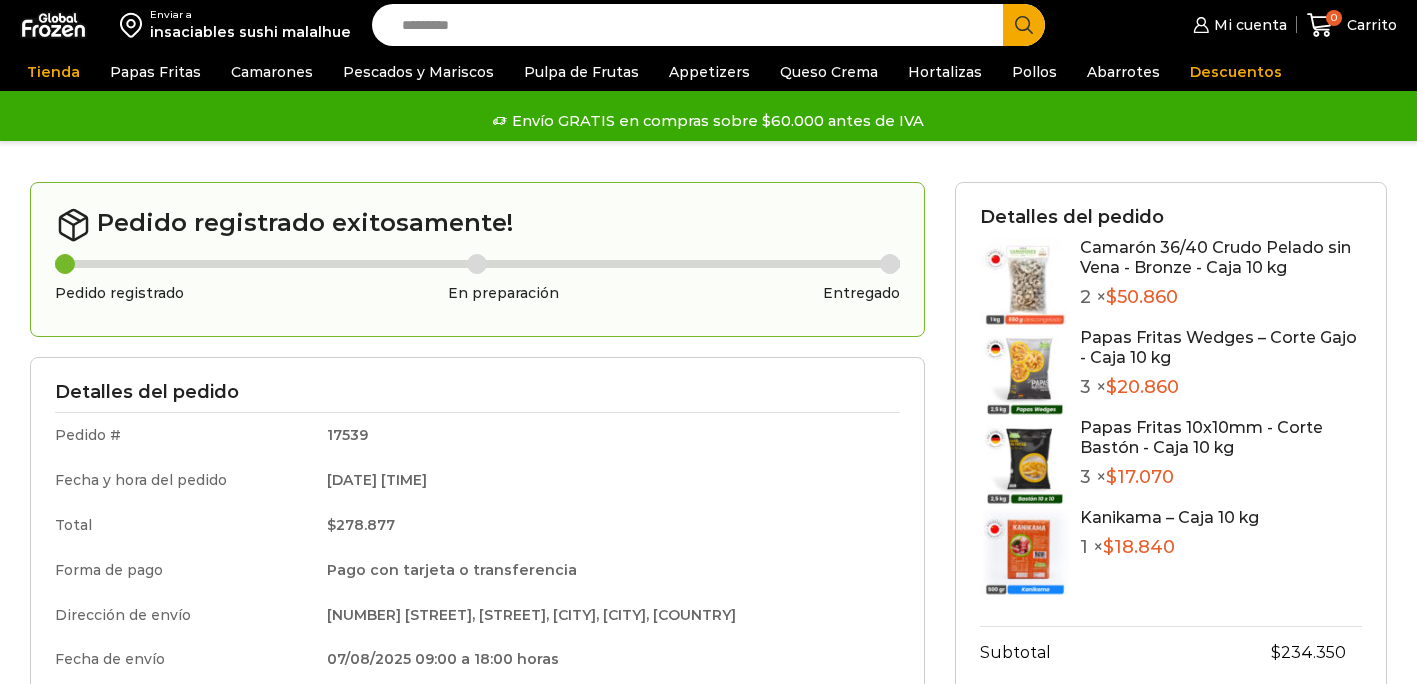 scroll, scrollTop: 0, scrollLeft: 0, axis: both 